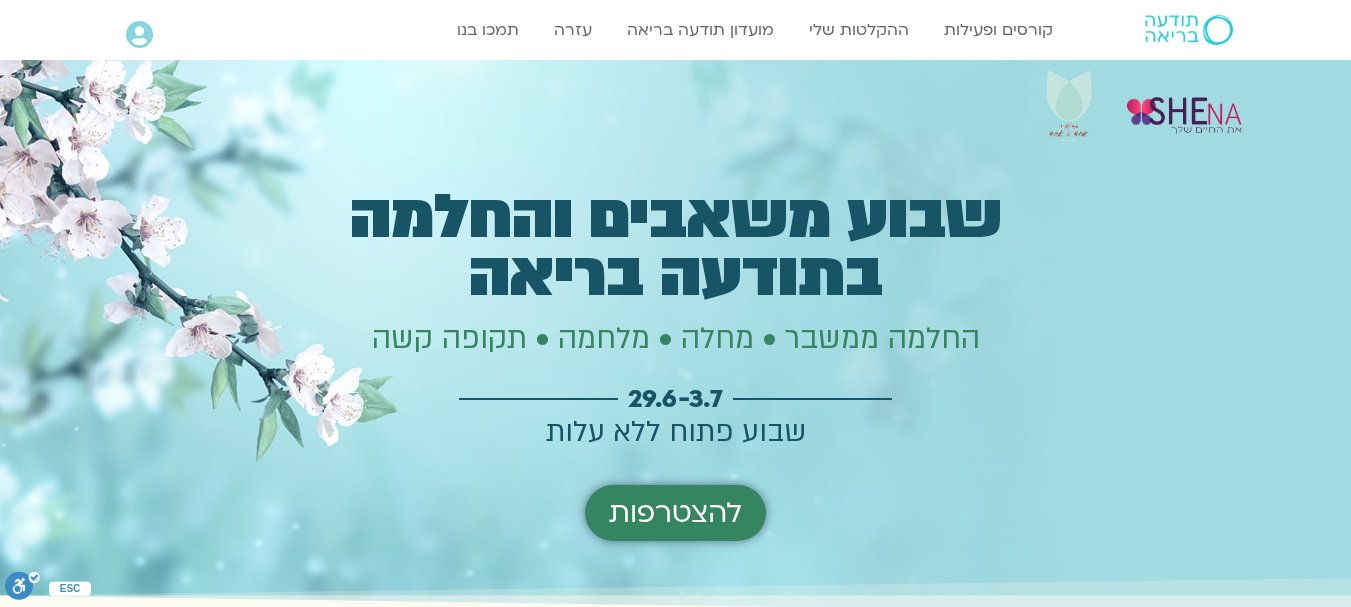 scroll, scrollTop: 3519, scrollLeft: 0, axis: vertical 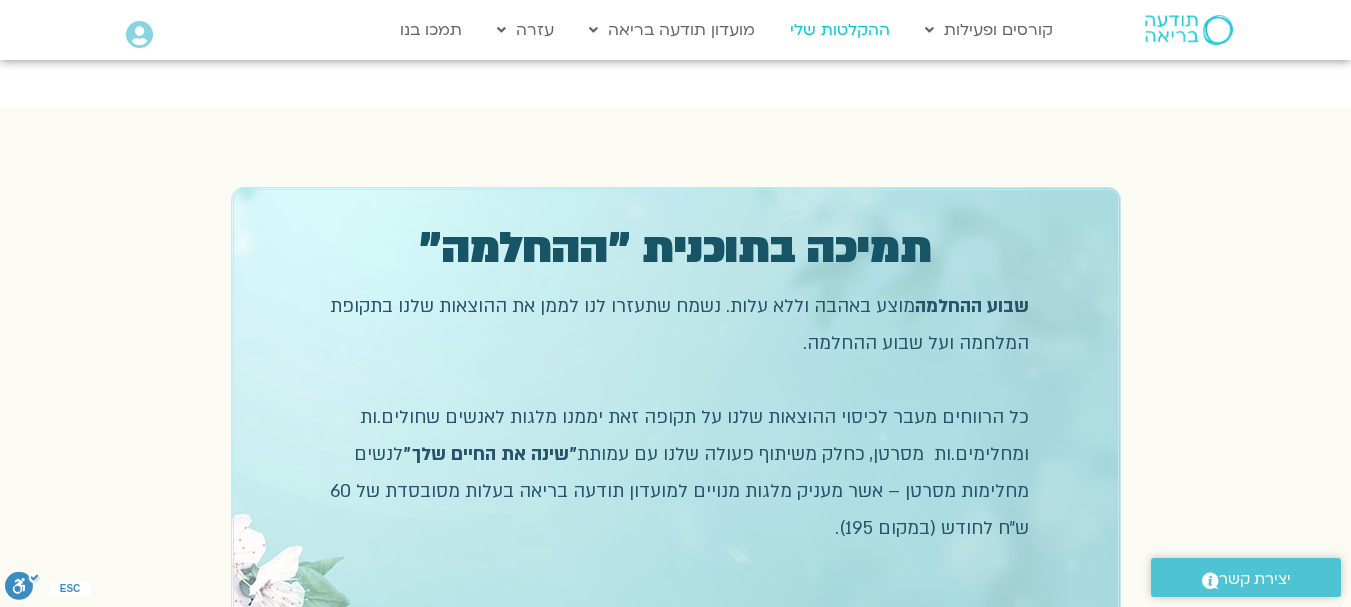 click on "ההקלטות שלי" at bounding box center [840, 30] 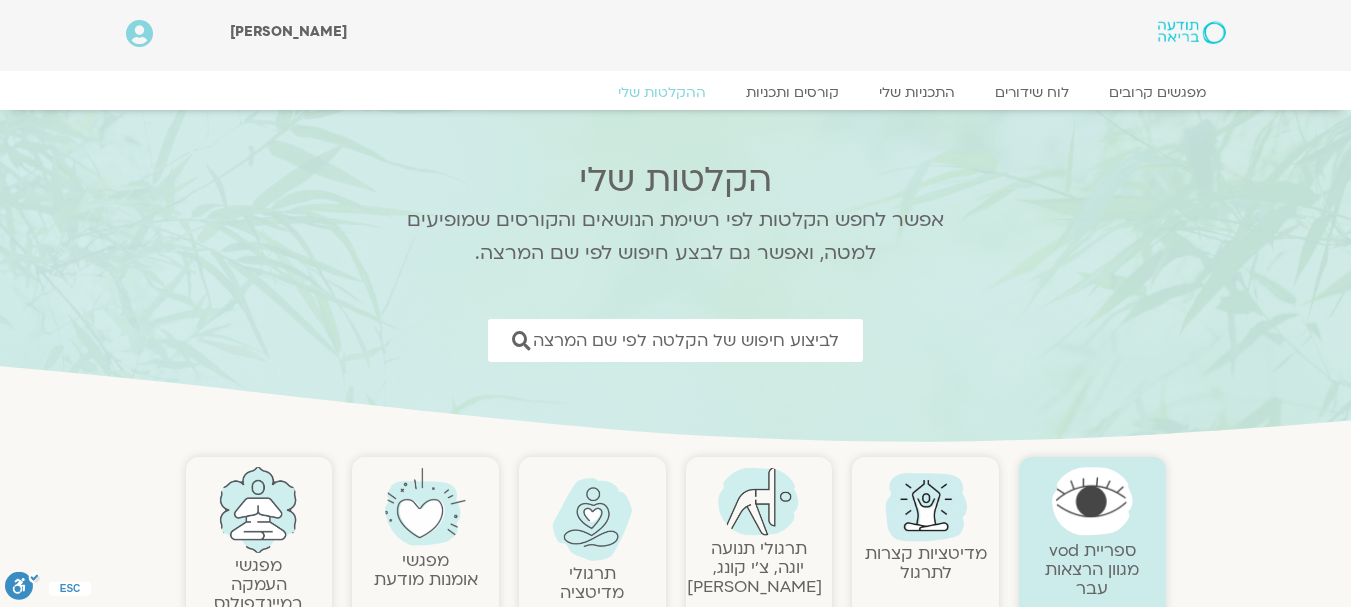 scroll, scrollTop: 0, scrollLeft: 0, axis: both 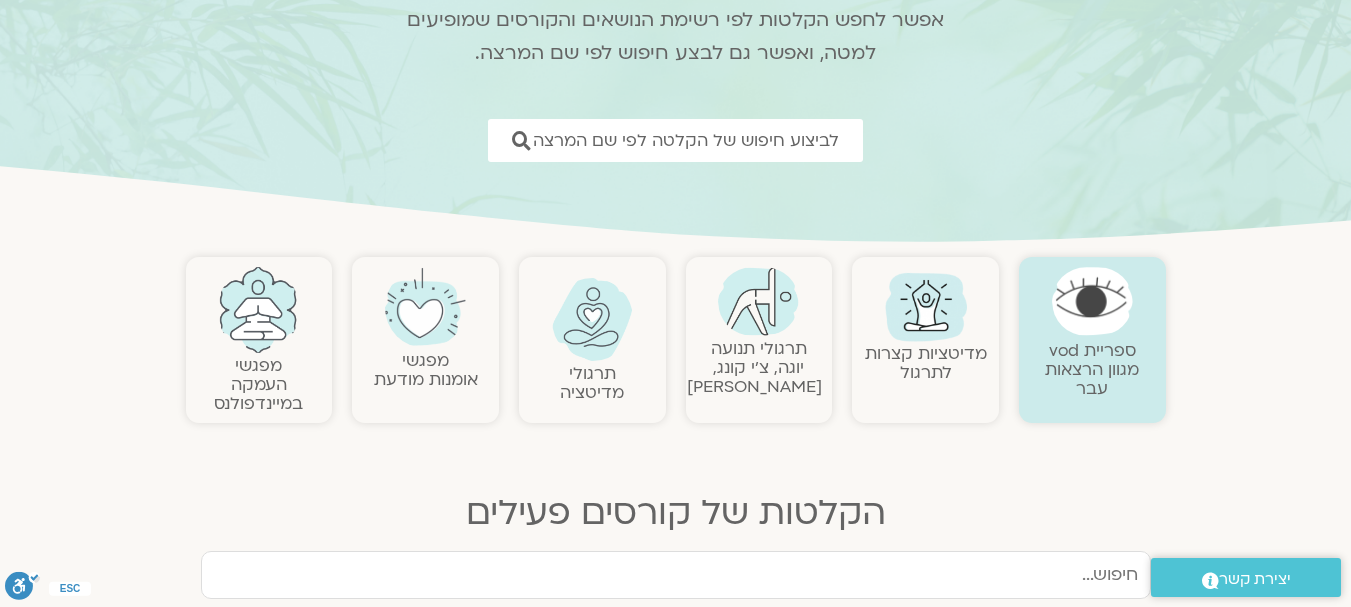 click at bounding box center (592, 319) 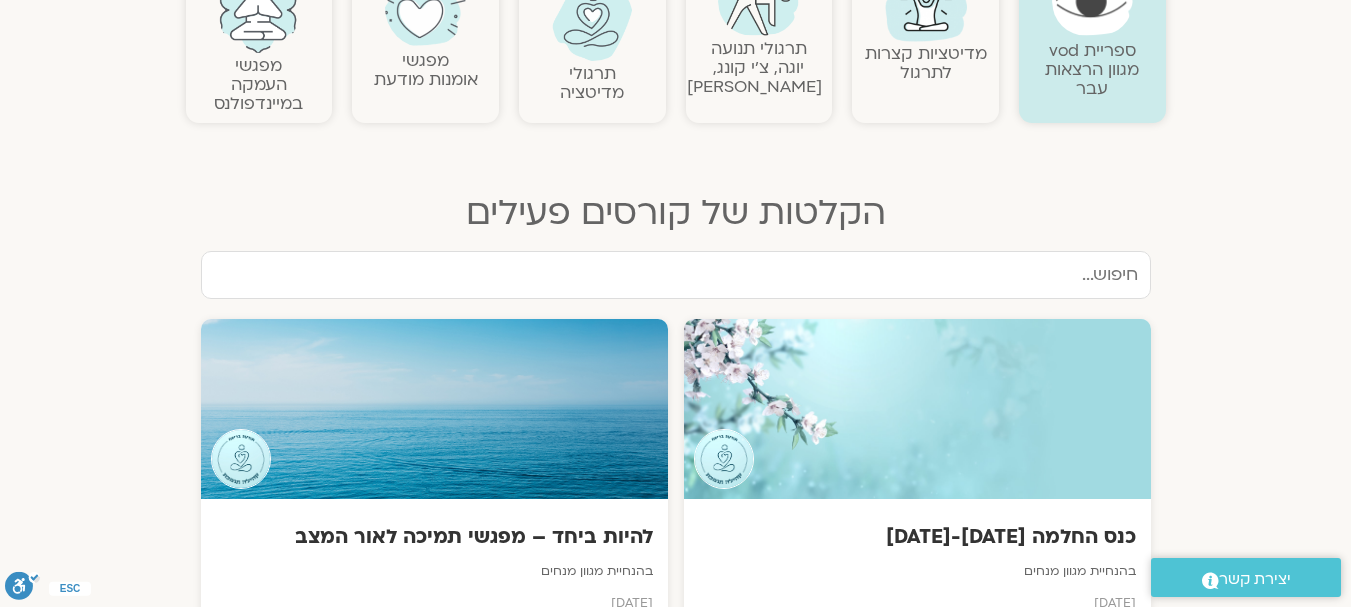 scroll, scrollTop: 600, scrollLeft: 0, axis: vertical 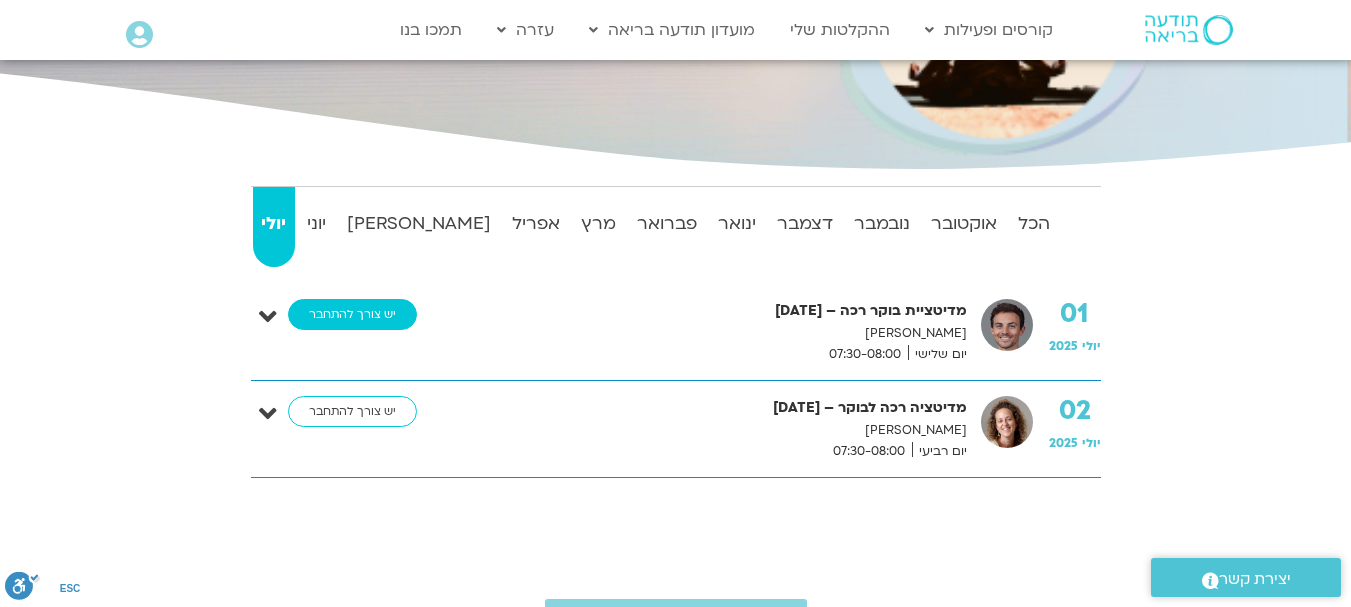 click on "יש צורך להתחבר" at bounding box center (352, 315) 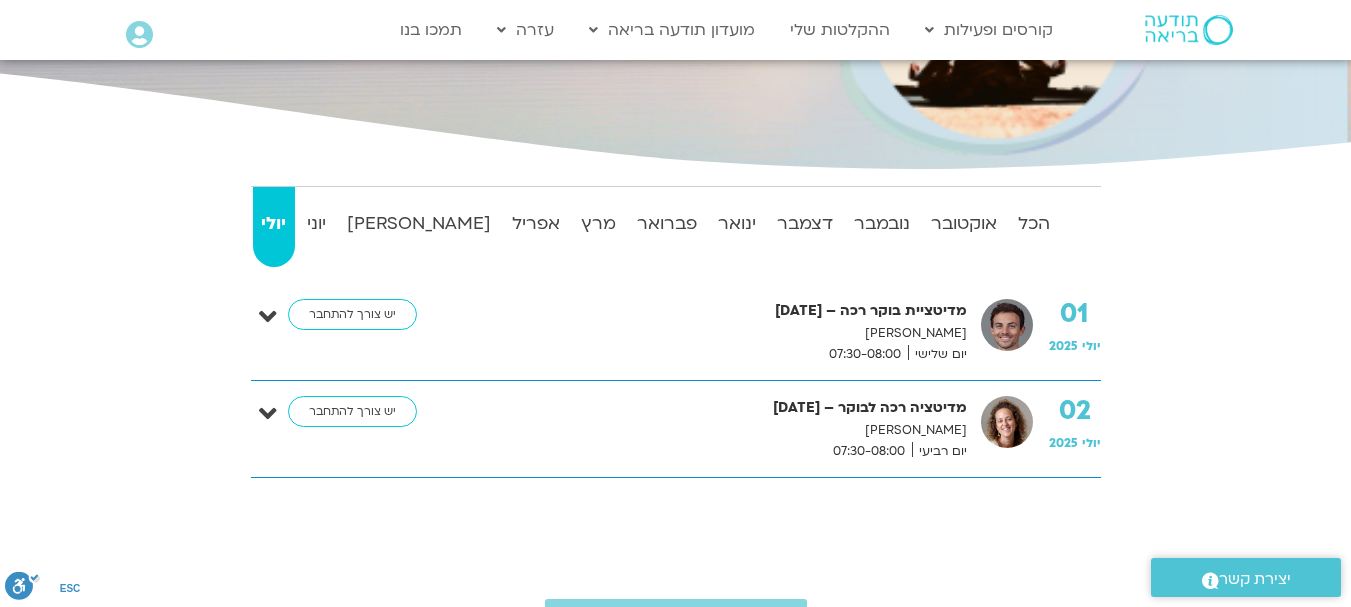 click on "מדיטציית בוקר רכה – 1/7/25" at bounding box center [704, 311] 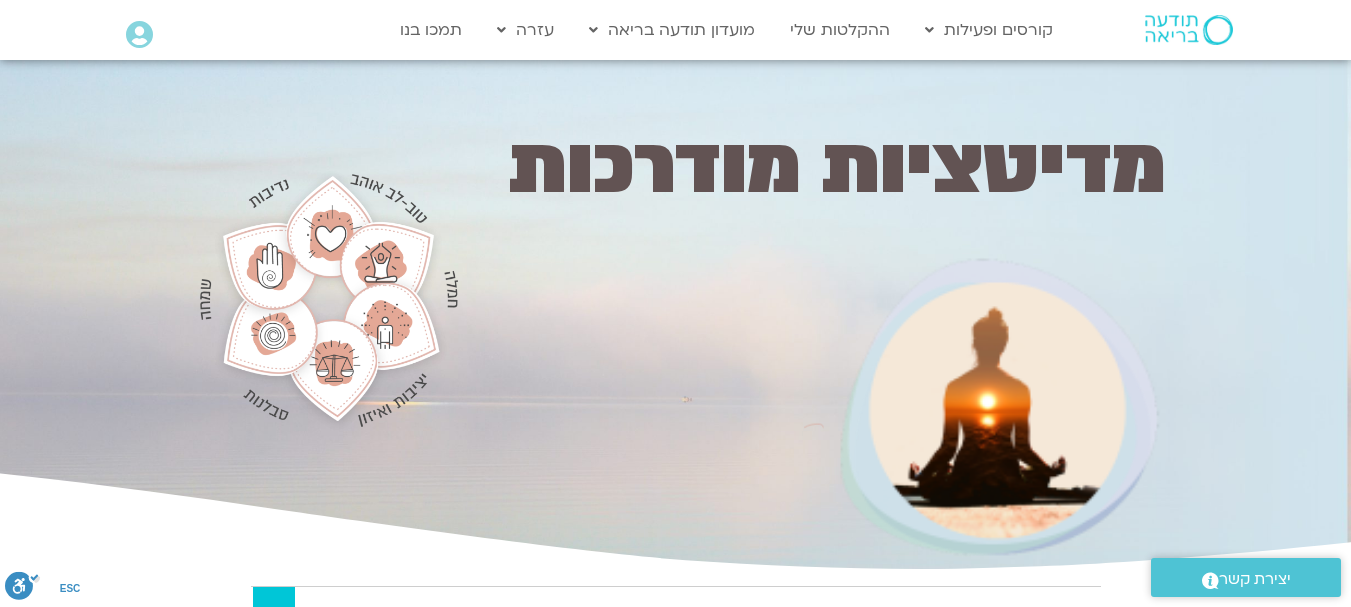 scroll, scrollTop: 0, scrollLeft: 0, axis: both 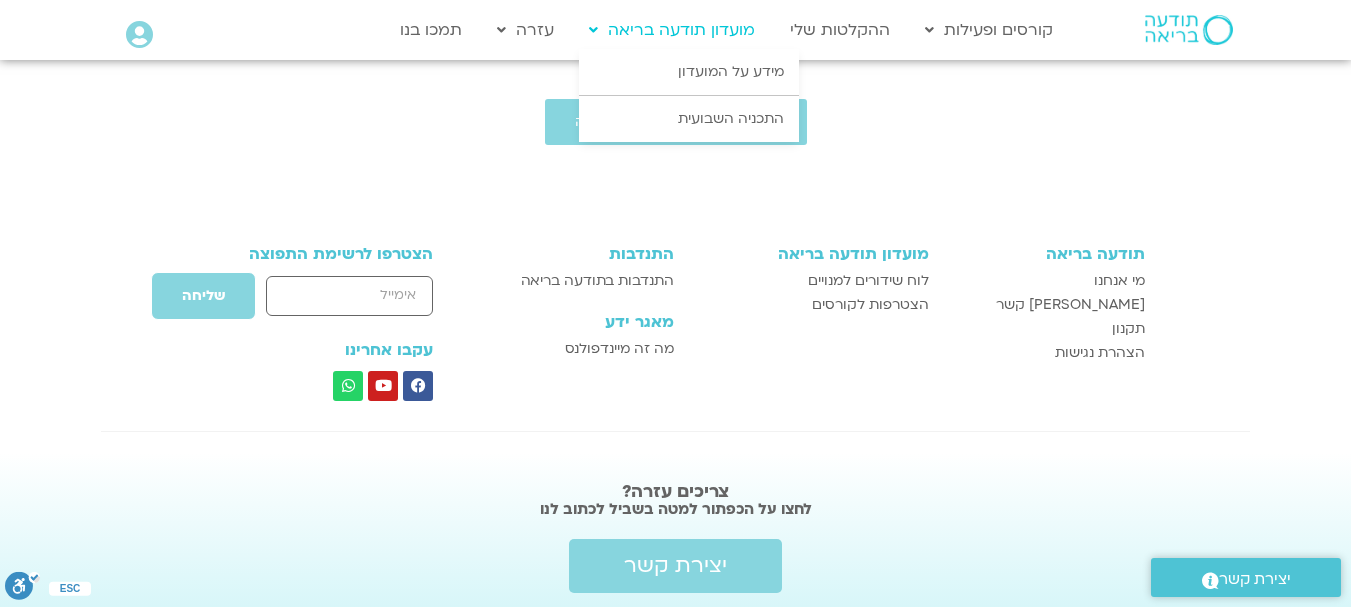 click on "מועדון תודעה בריאה" at bounding box center [672, 30] 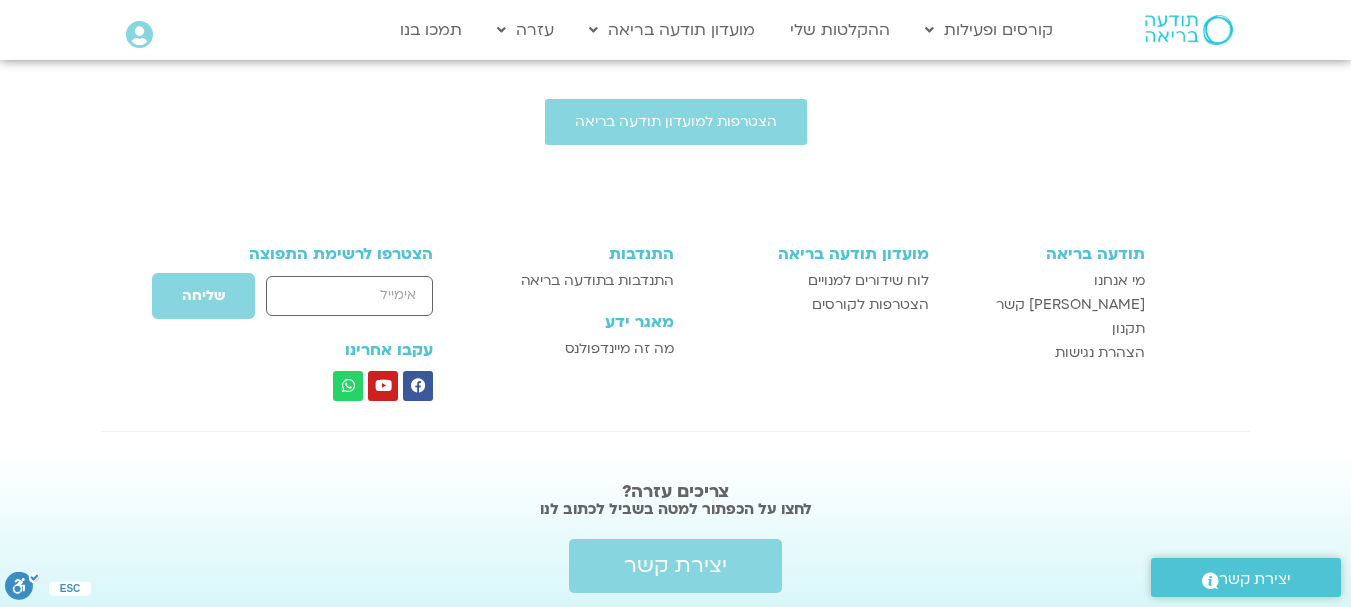 click at bounding box center [675, 190] 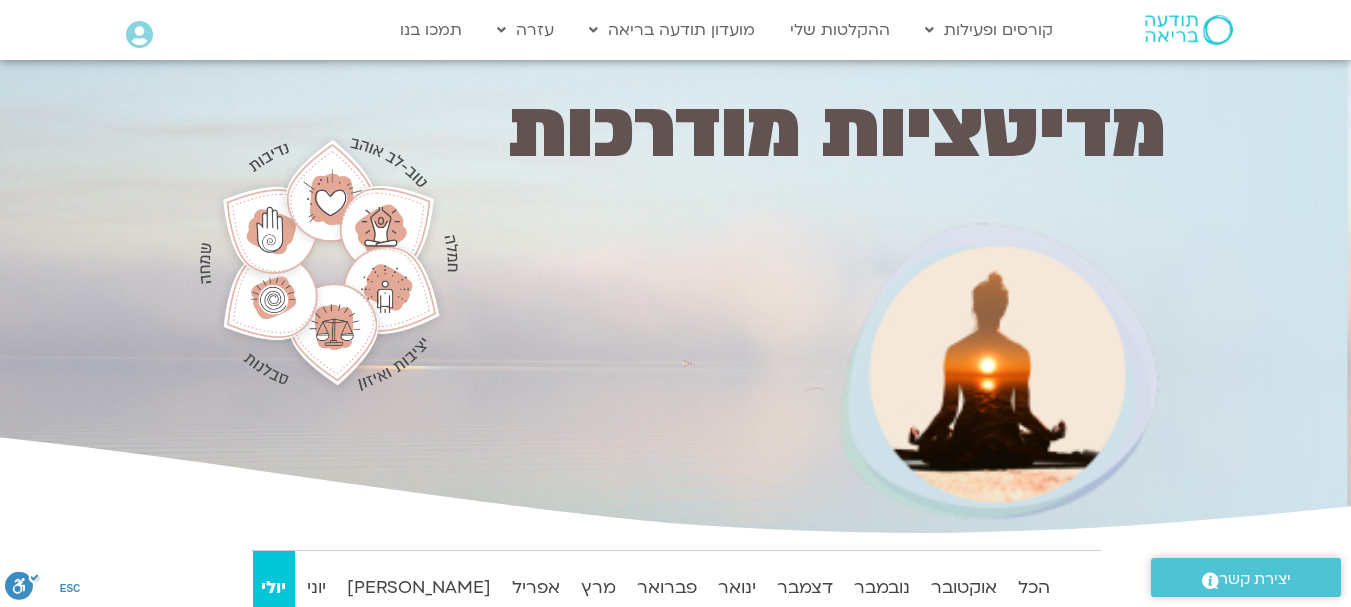 scroll, scrollTop: 0, scrollLeft: 0, axis: both 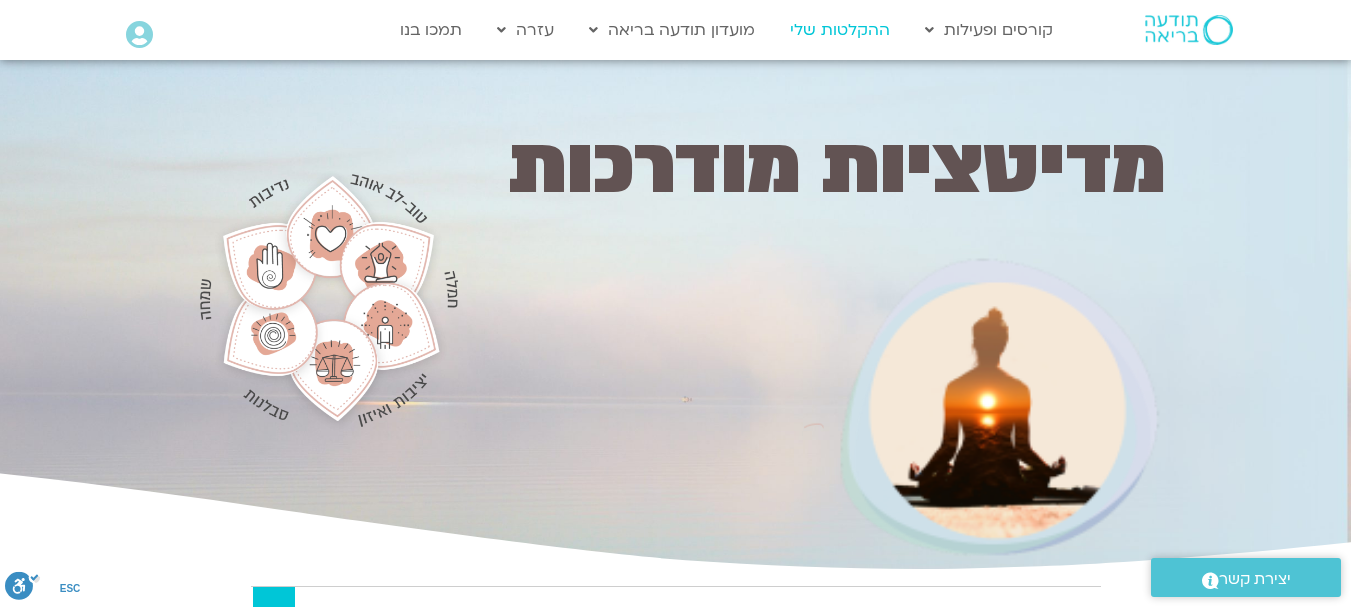click on "ההקלטות שלי" at bounding box center [840, 30] 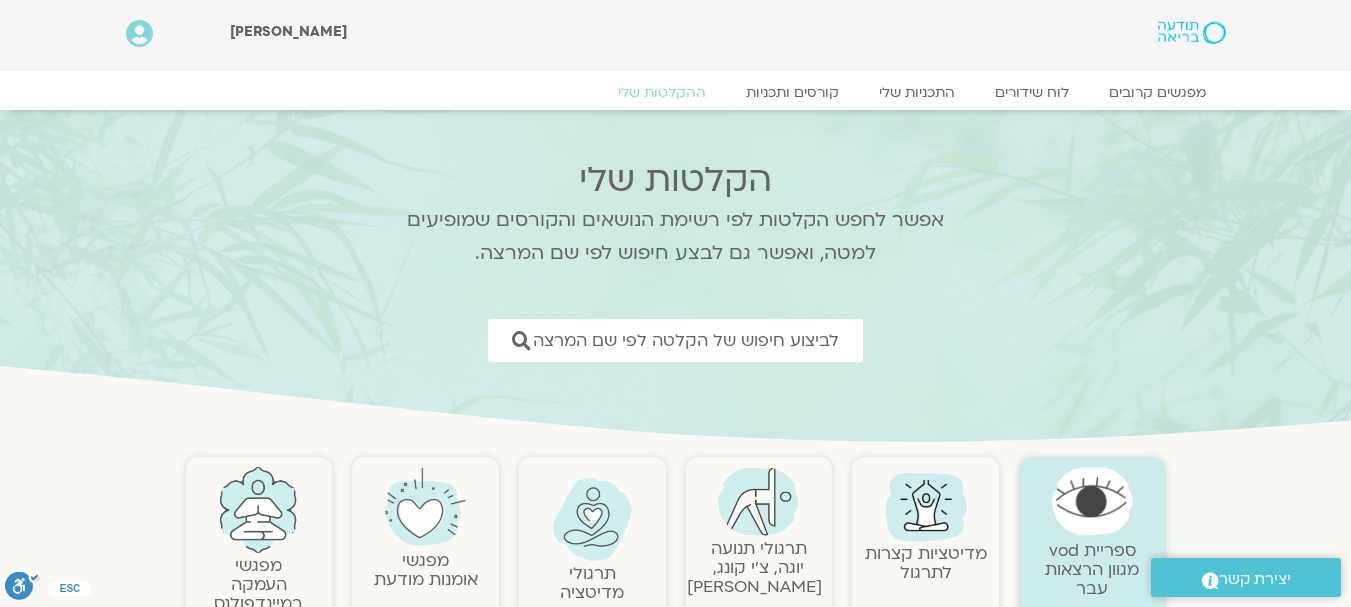 scroll, scrollTop: 0, scrollLeft: 0, axis: both 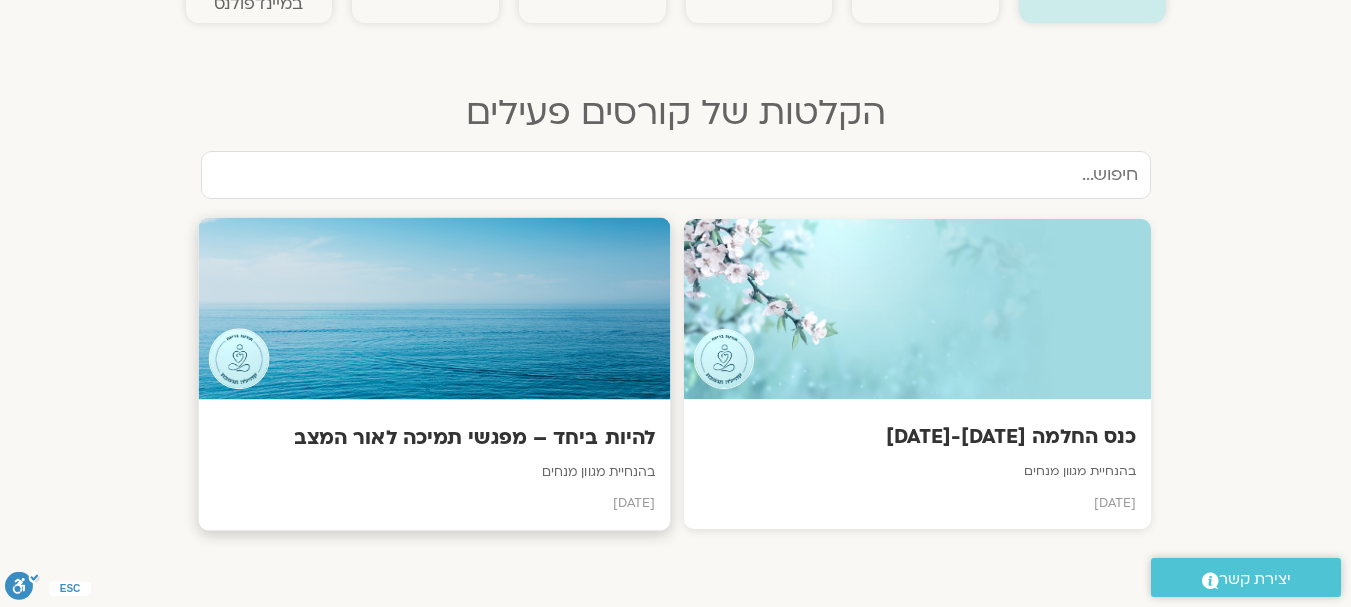 click on "להיות ביחד – מפגשי תמיכה לאור המצב" at bounding box center (433, 438) 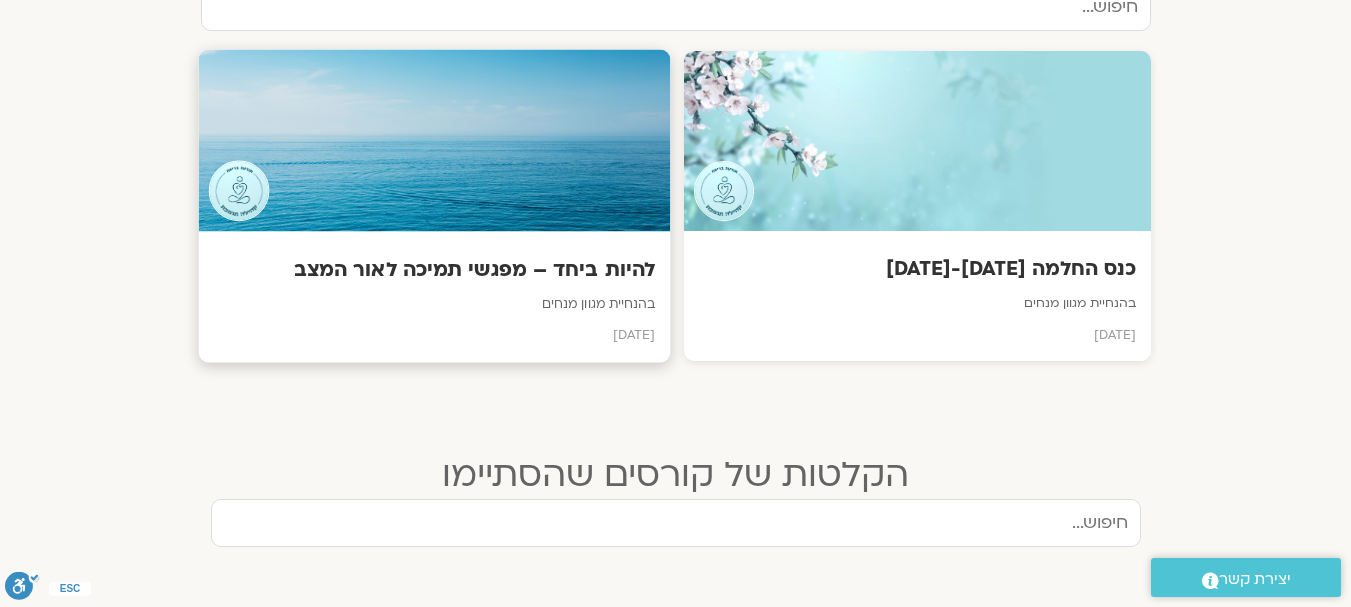 scroll, scrollTop: 800, scrollLeft: 0, axis: vertical 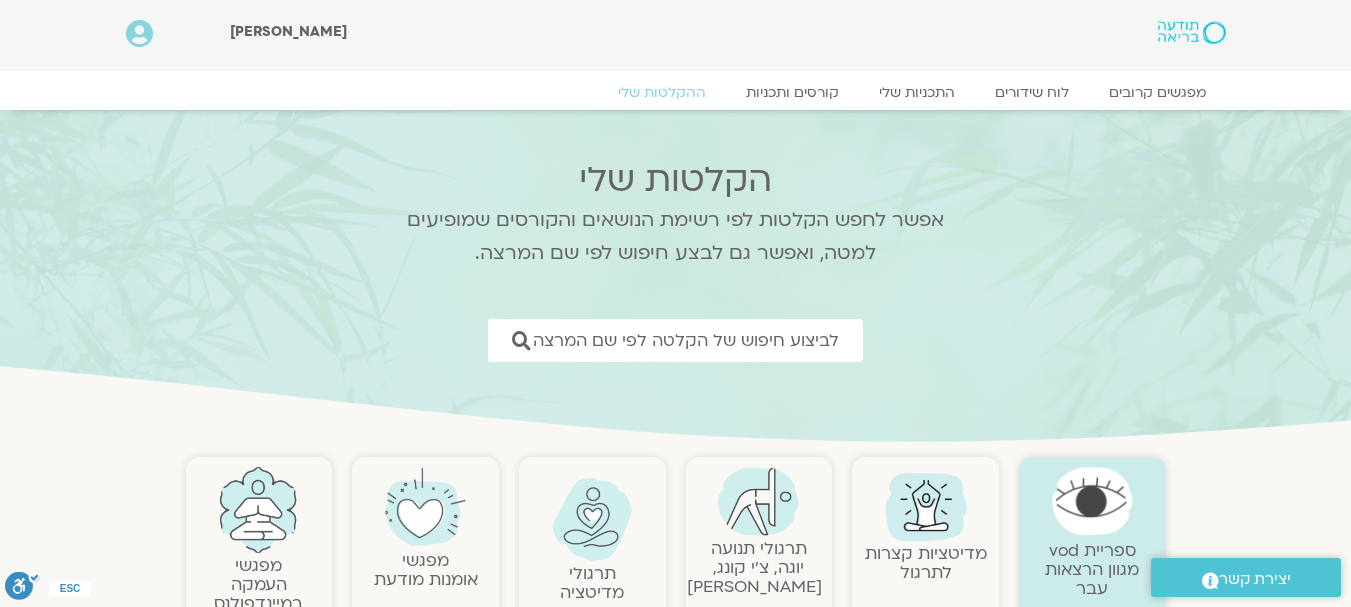click at bounding box center (1191, 32) 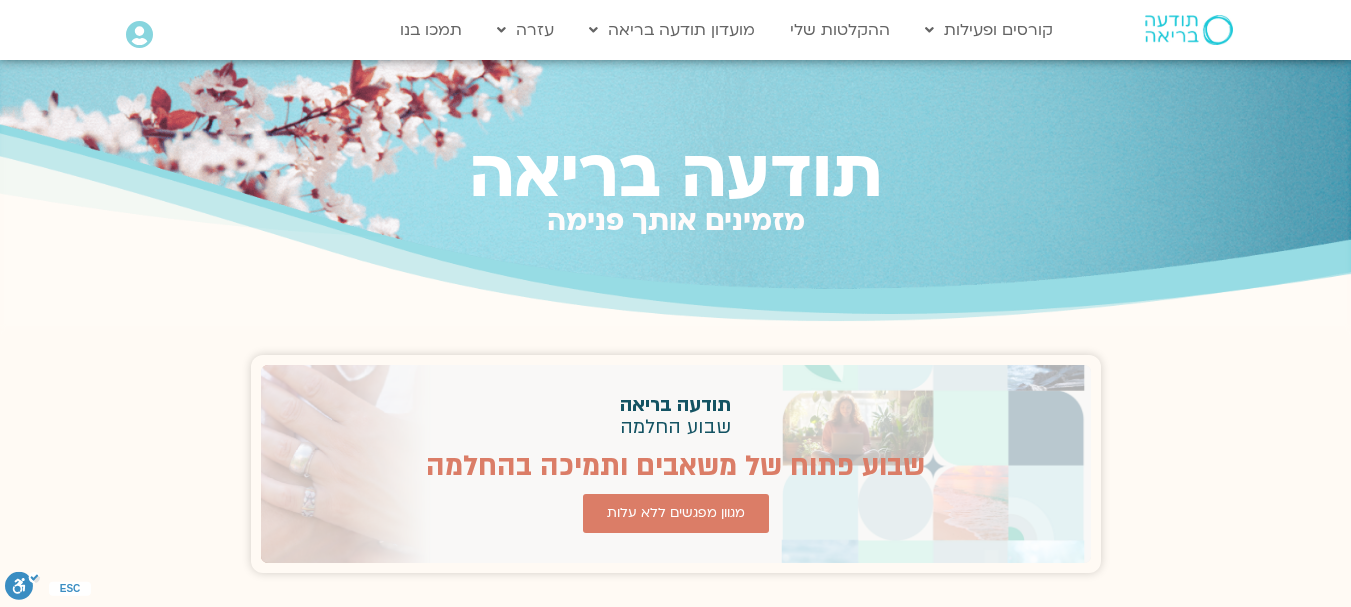scroll, scrollTop: 0, scrollLeft: 0, axis: both 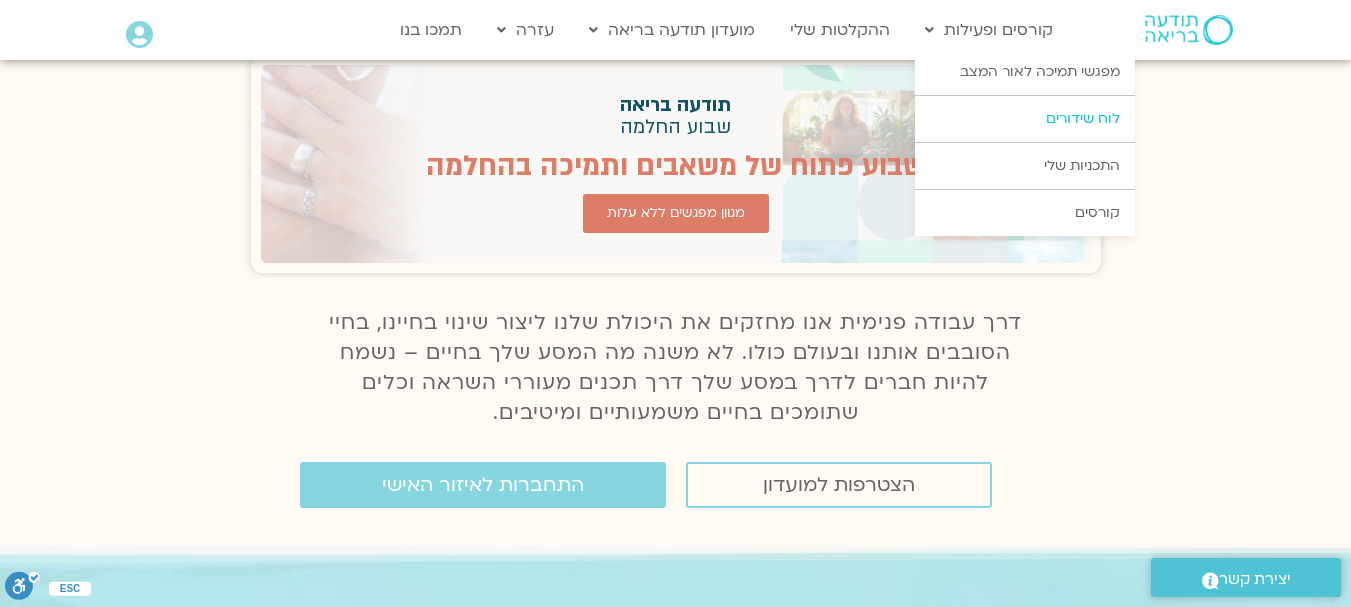 click on "לוח שידורים" at bounding box center (1025, 119) 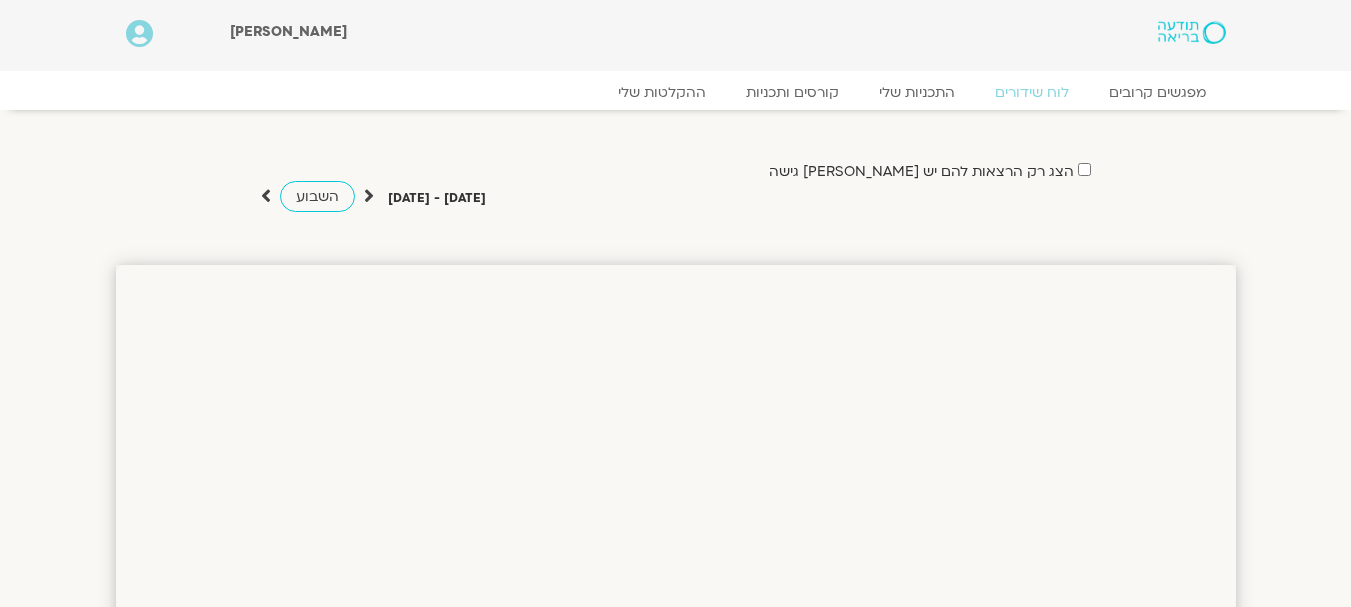 scroll, scrollTop: 0, scrollLeft: 0, axis: both 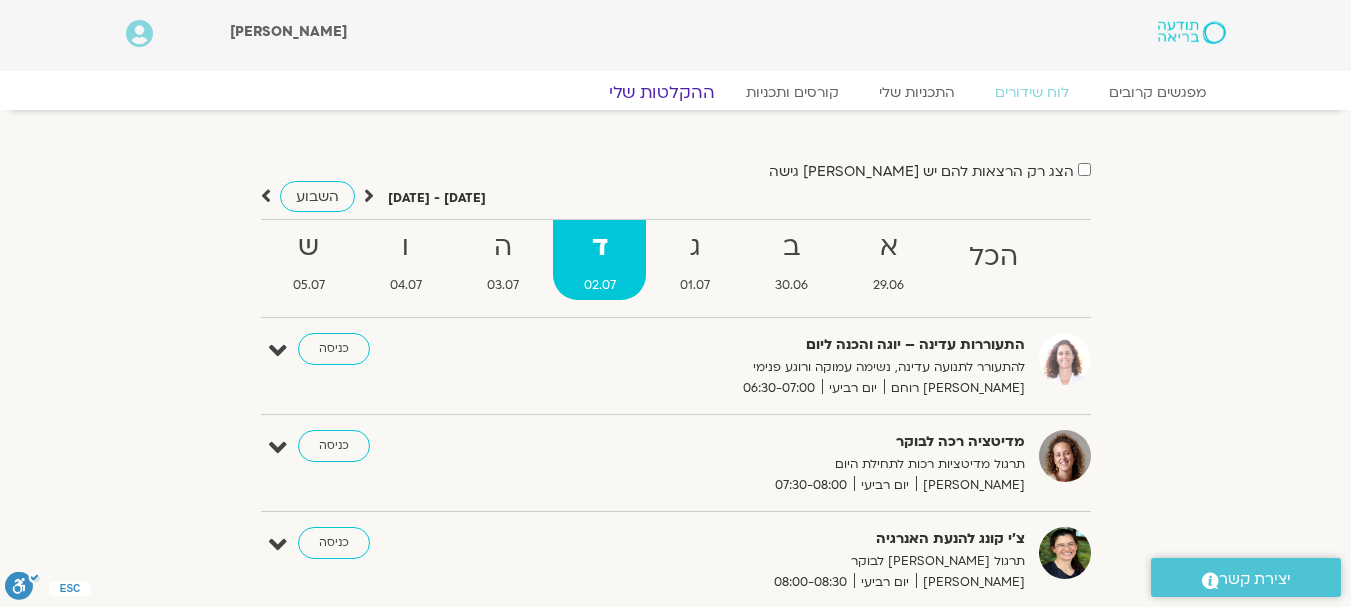 click on "ההקלטות שלי" 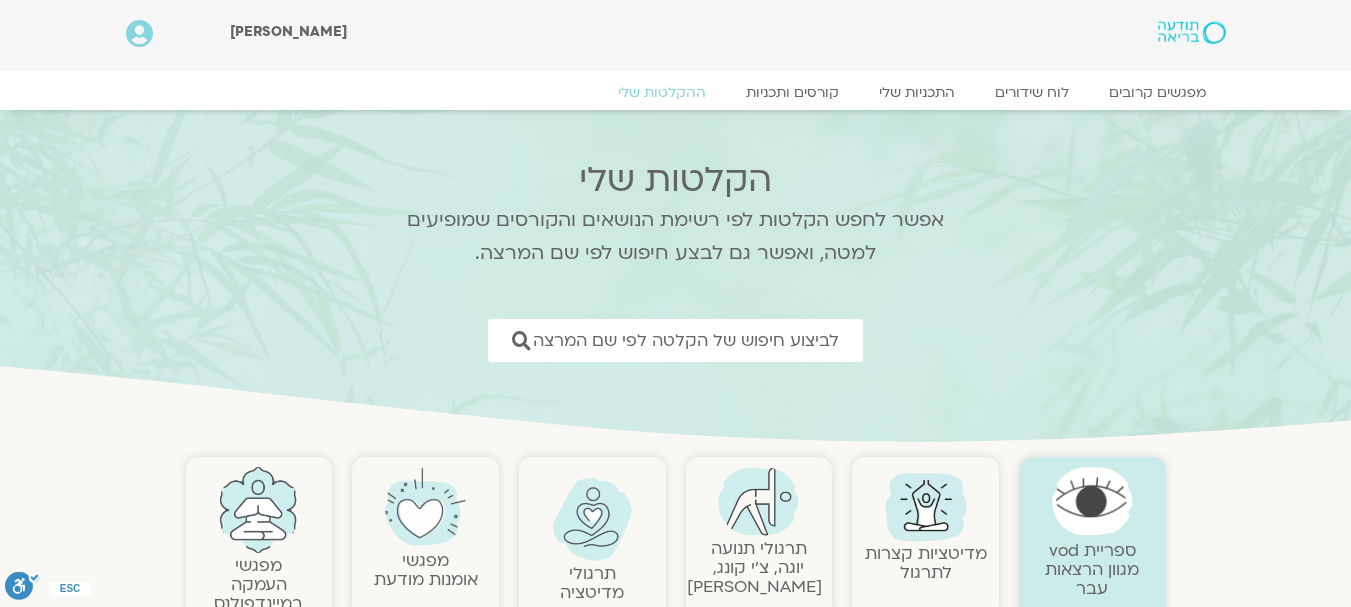scroll, scrollTop: 0, scrollLeft: 0, axis: both 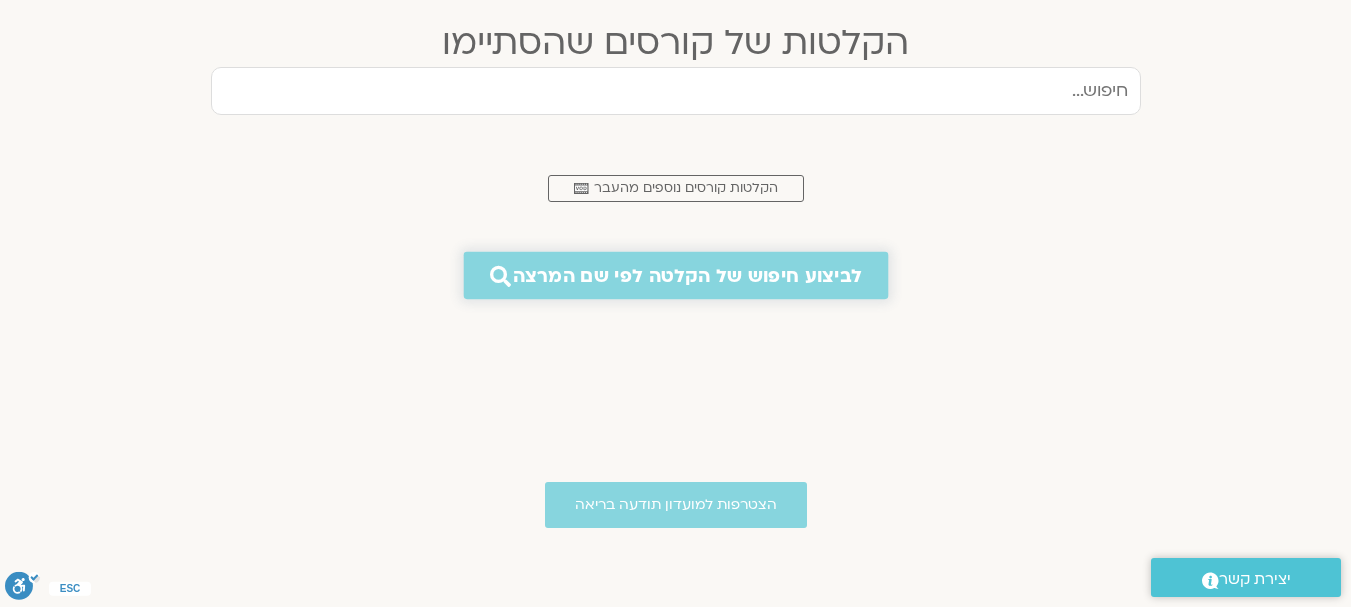 click on "לביצוע חיפוש של הקלטה לפי שם המרצה" at bounding box center [687, 275] 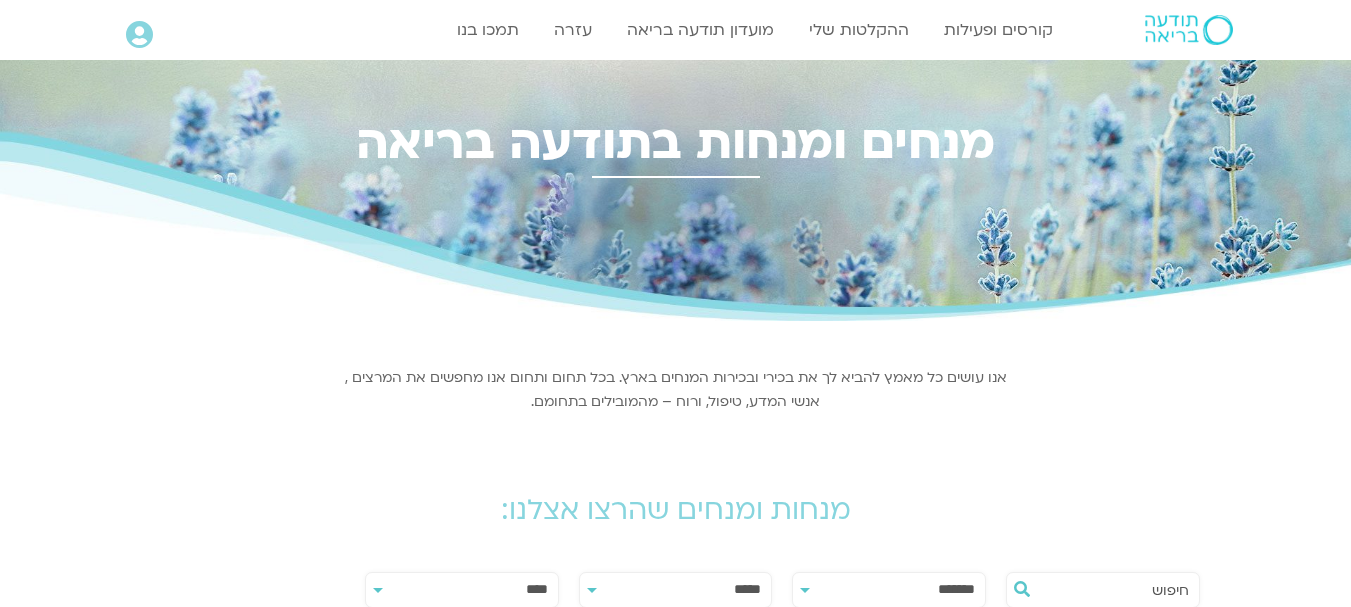 scroll, scrollTop: 0, scrollLeft: 0, axis: both 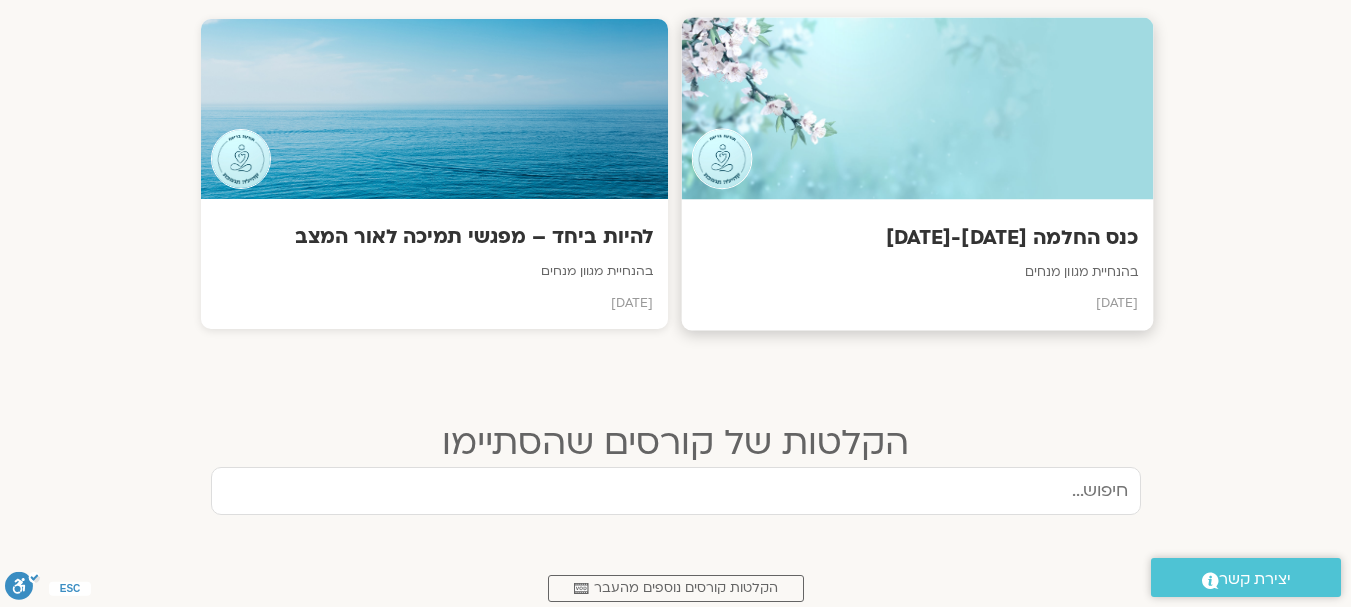 click on "כנס החלמה [DATE]-[DATE]" at bounding box center (916, 238) 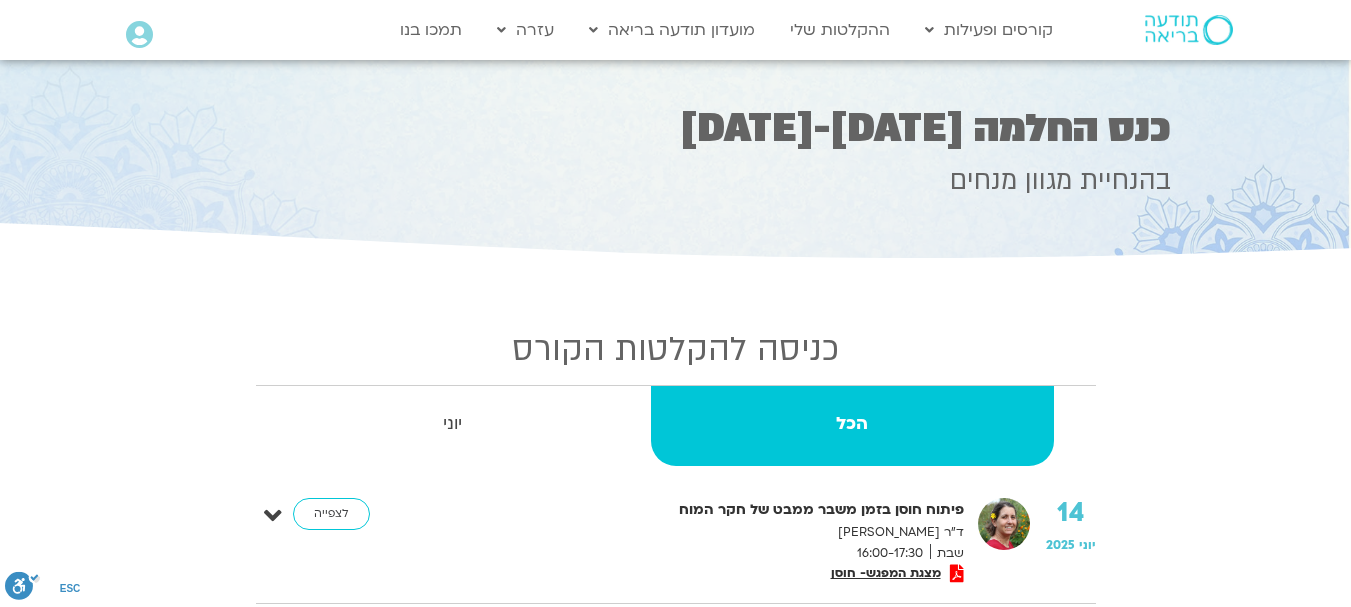 scroll, scrollTop: 0, scrollLeft: 0, axis: both 